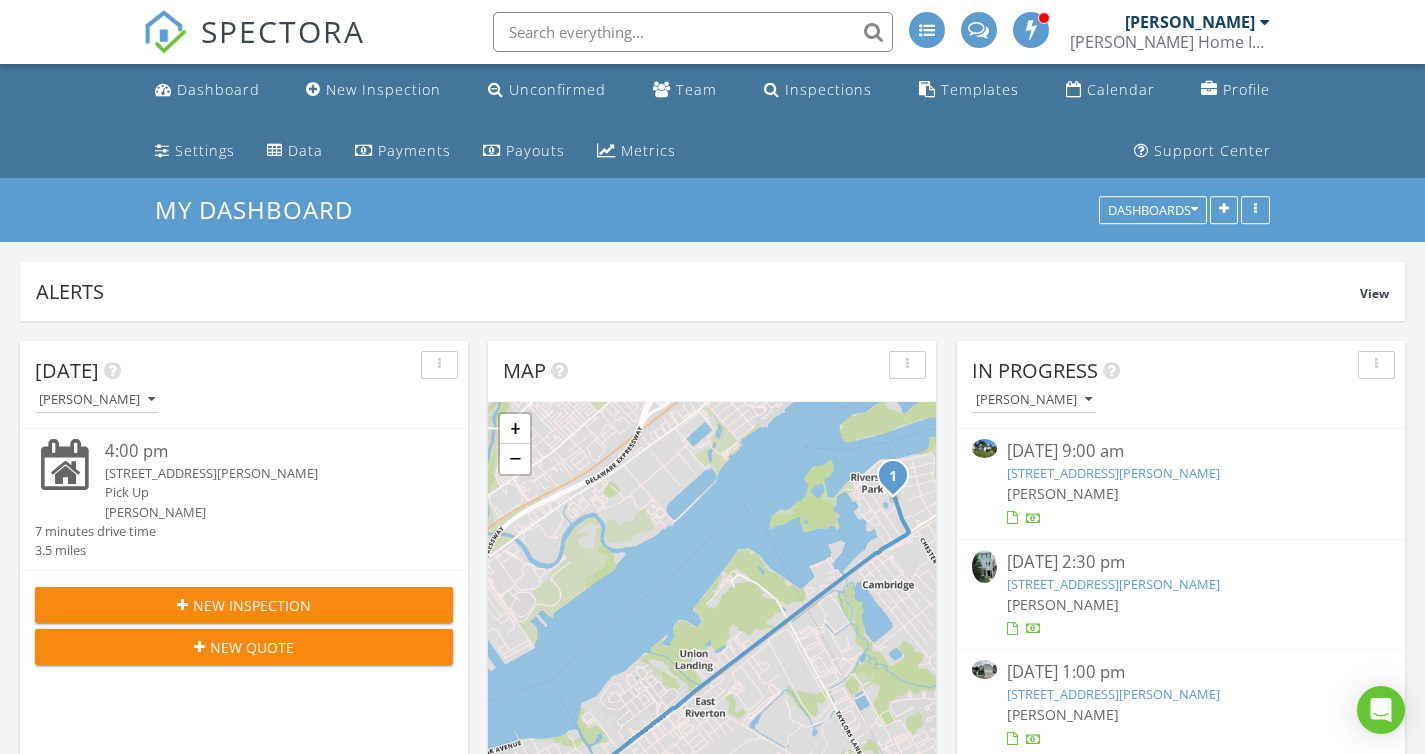 scroll, scrollTop: 0, scrollLeft: 0, axis: both 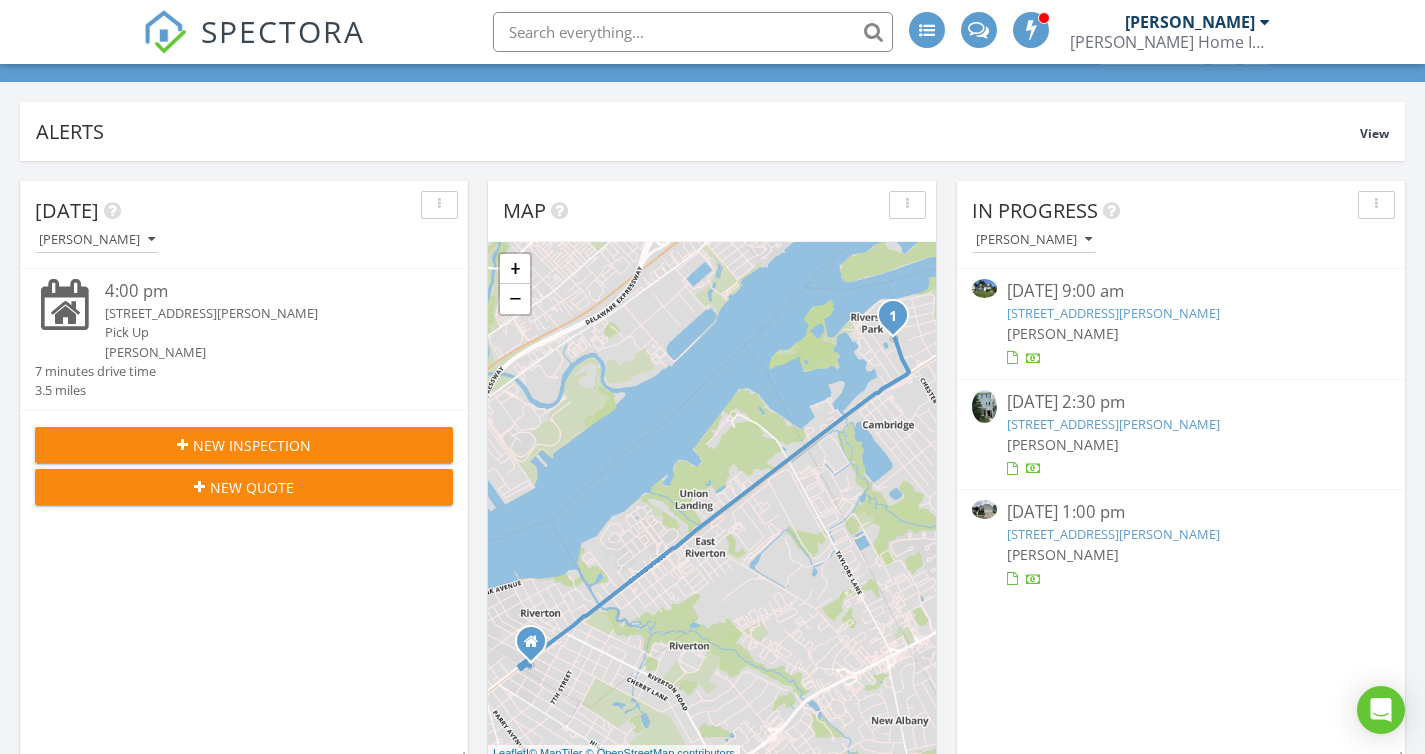 click on "41 Stewart Ave, Delran, NJ 08075" at bounding box center (1113, 313) 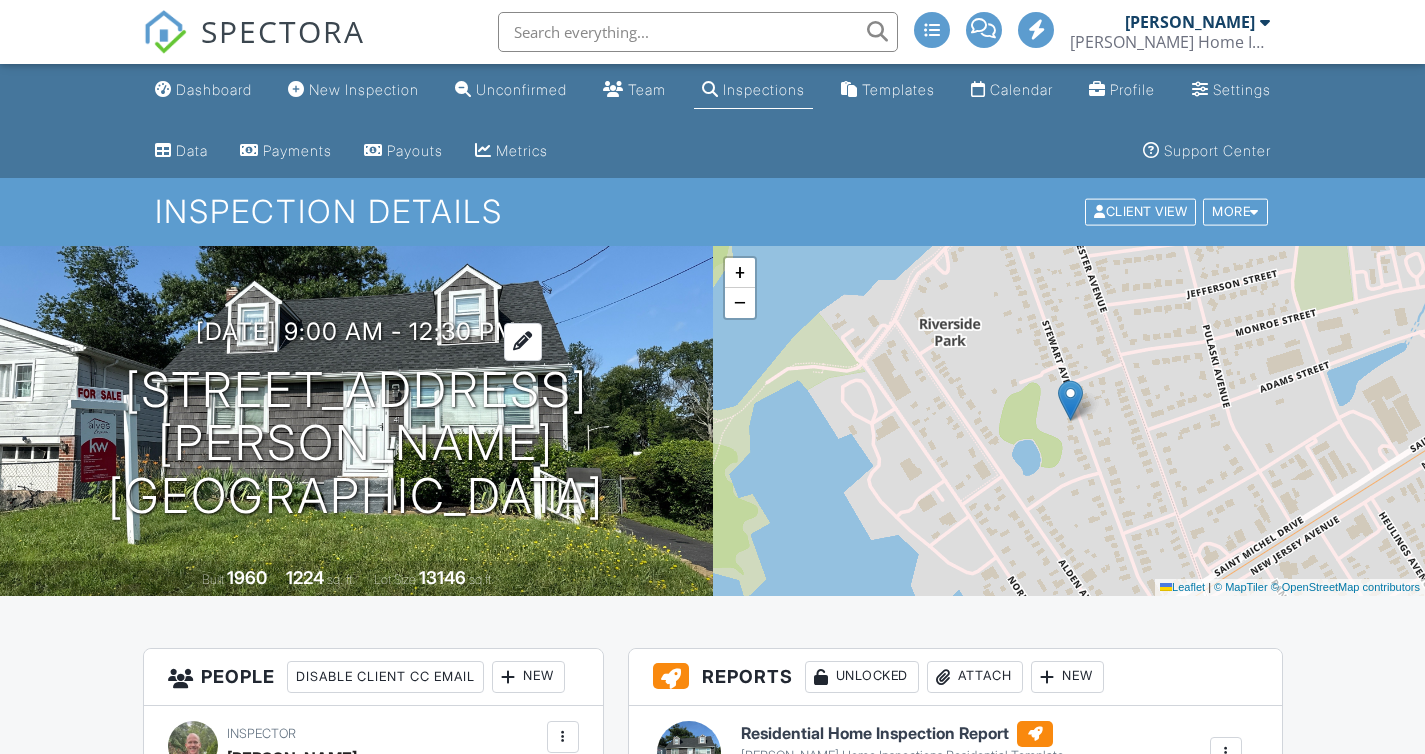 scroll, scrollTop: 136, scrollLeft: 0, axis: vertical 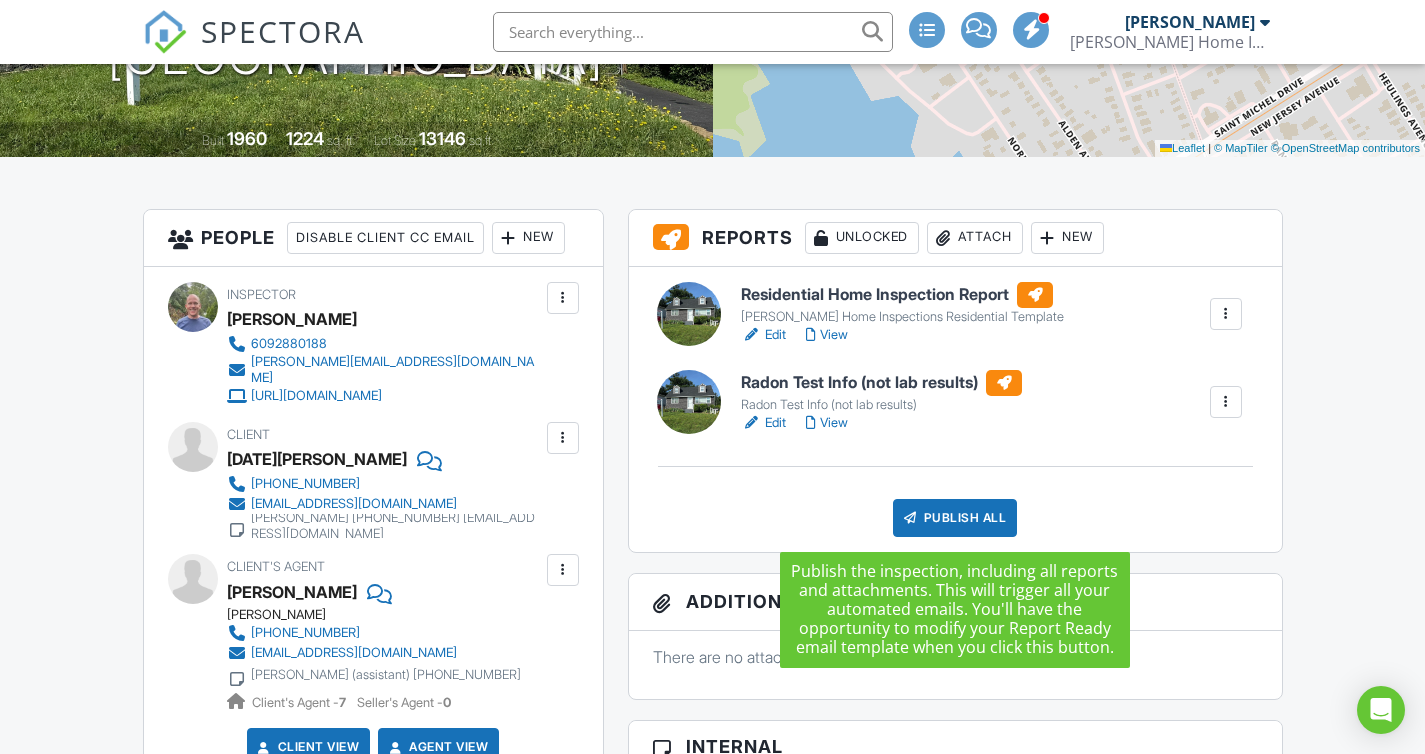 click on "Publish All" at bounding box center (955, 518) 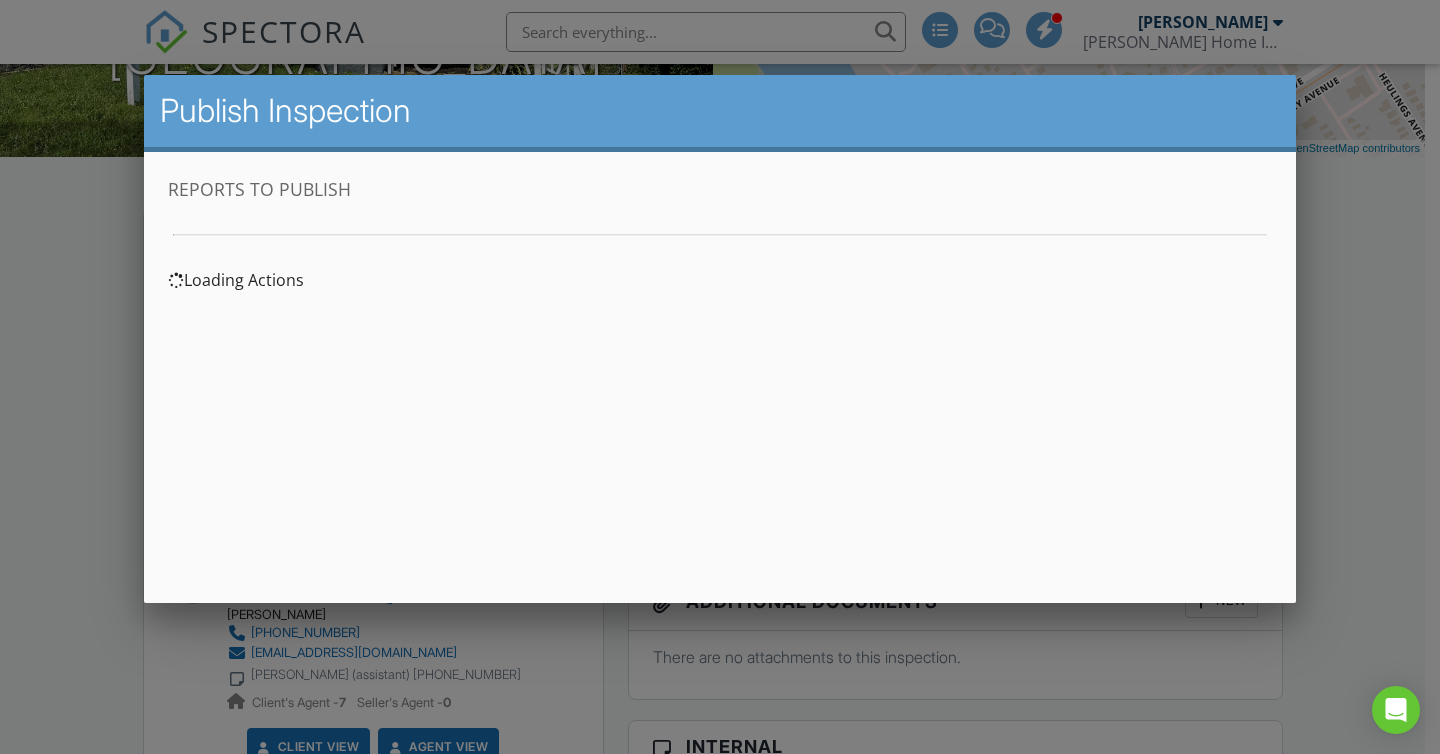 scroll, scrollTop: 0, scrollLeft: 0, axis: both 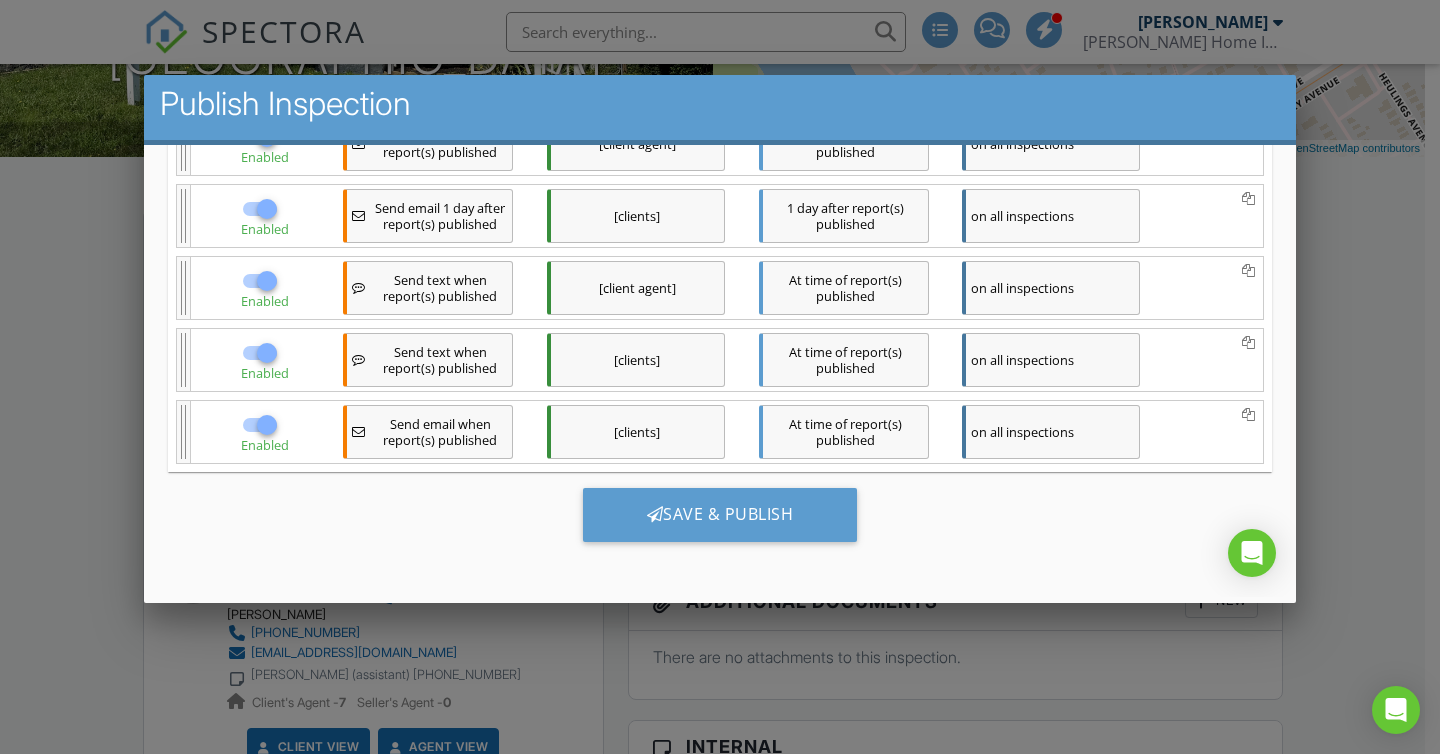 click at bounding box center (720, 371) 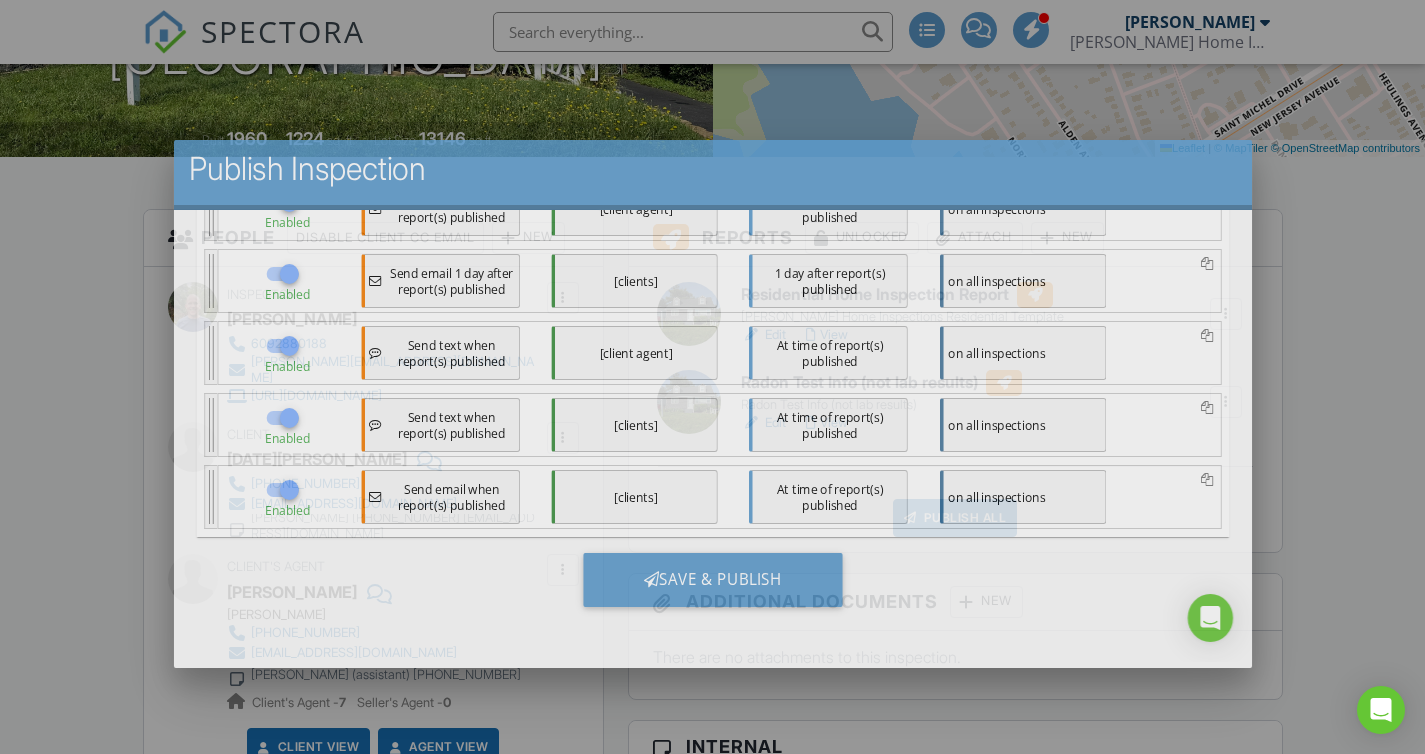 scroll, scrollTop: 0, scrollLeft: 0, axis: both 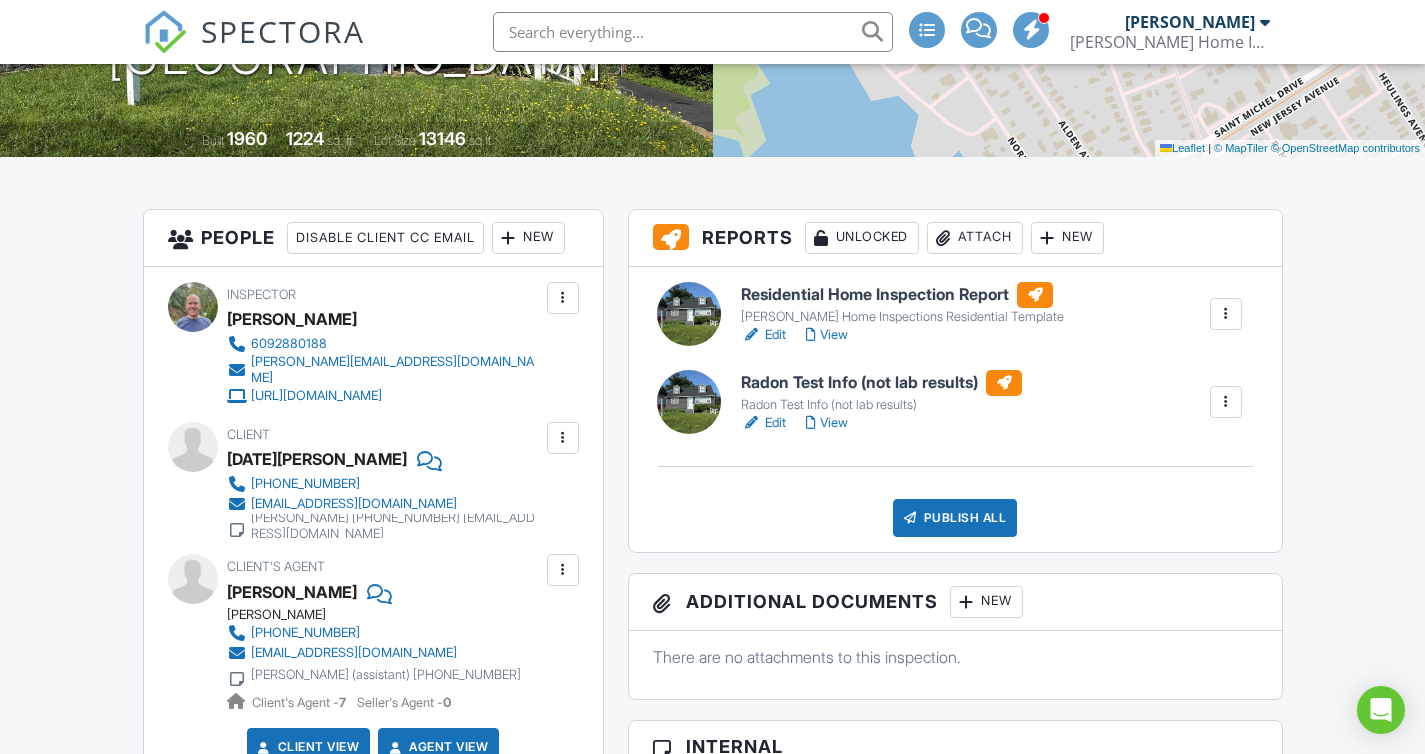 click on "View" at bounding box center [827, 335] 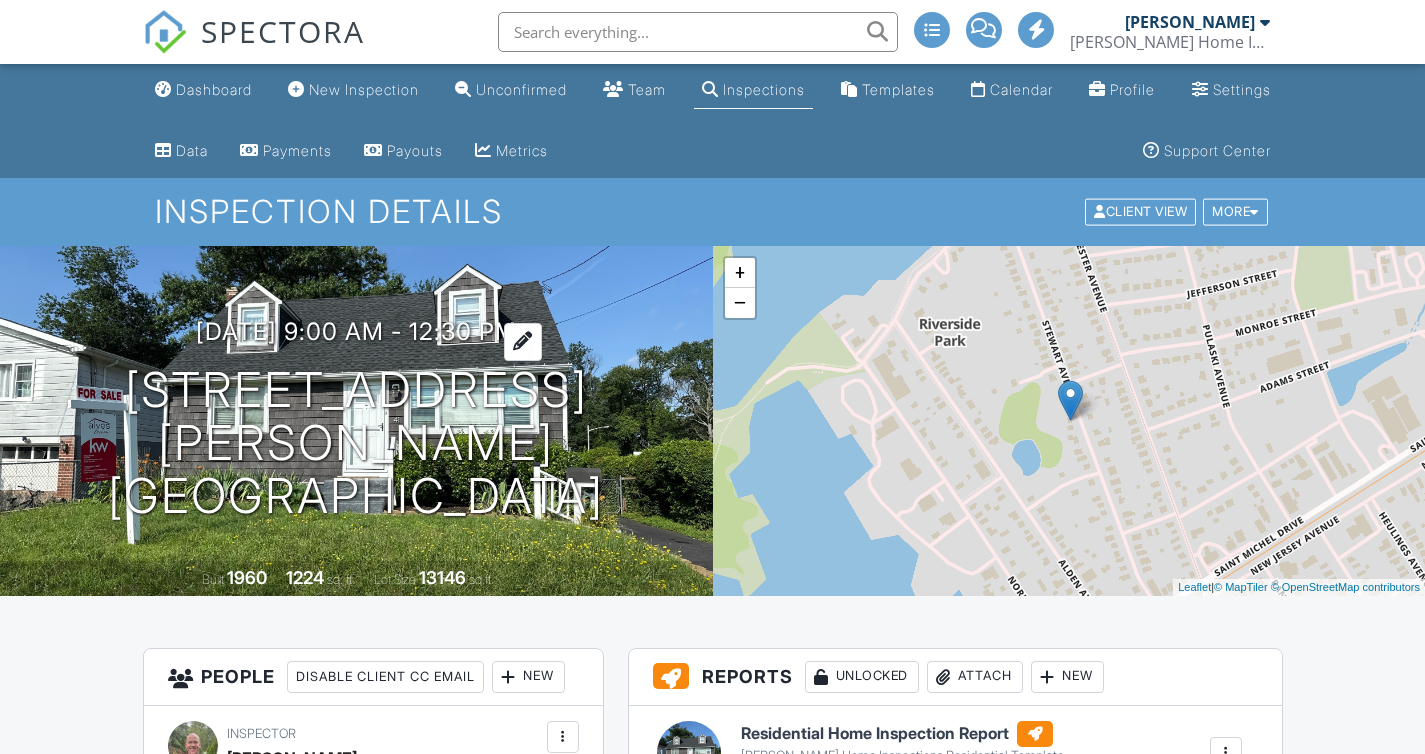 scroll, scrollTop: 0, scrollLeft: 0, axis: both 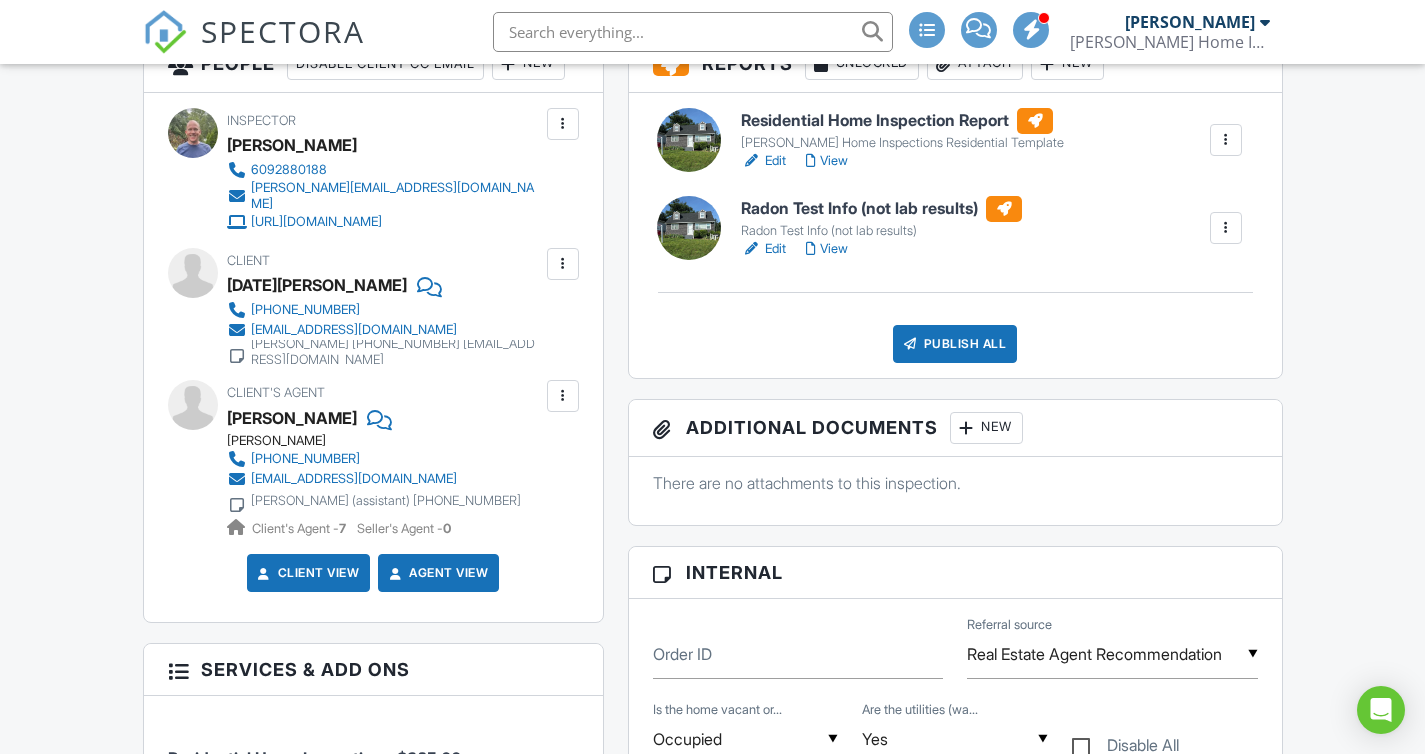 click on "Publish All" at bounding box center (955, 344) 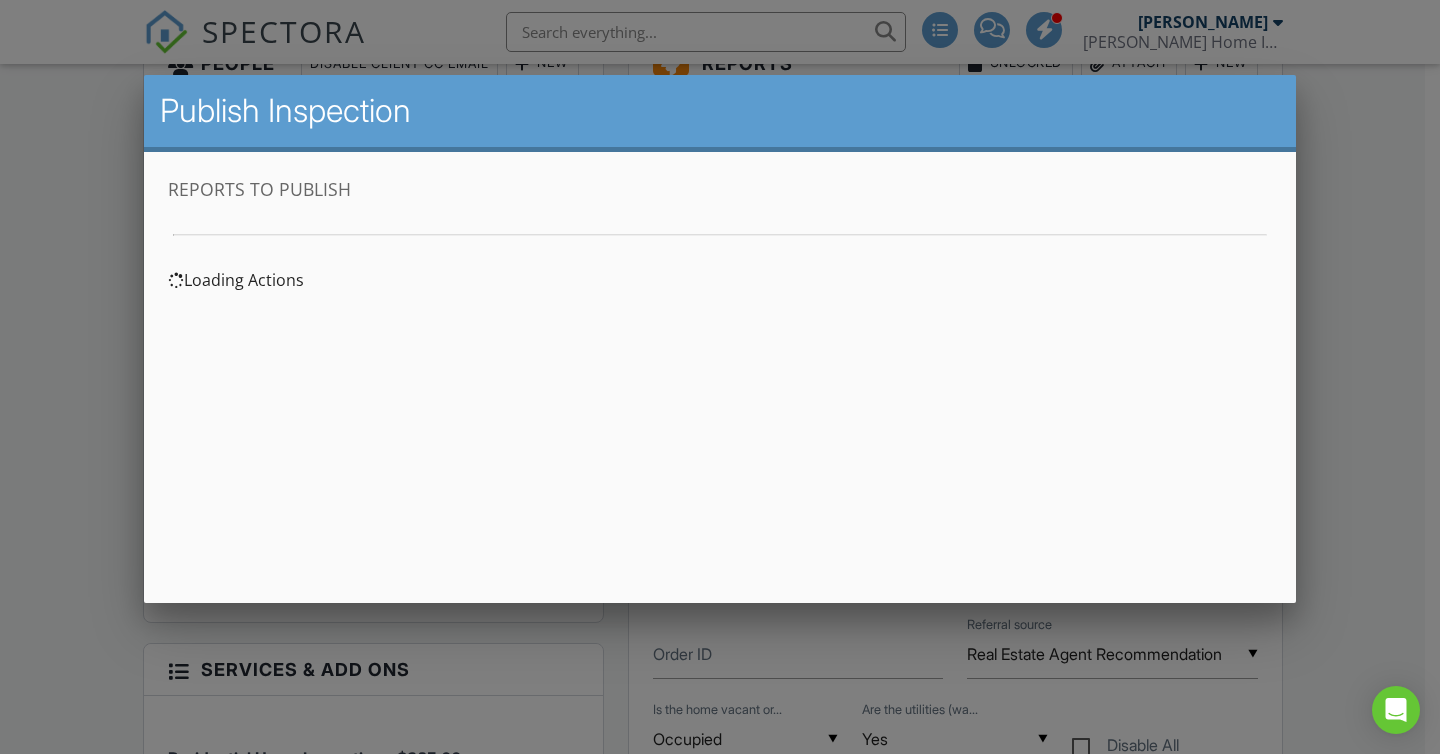 scroll, scrollTop: 0, scrollLeft: 0, axis: both 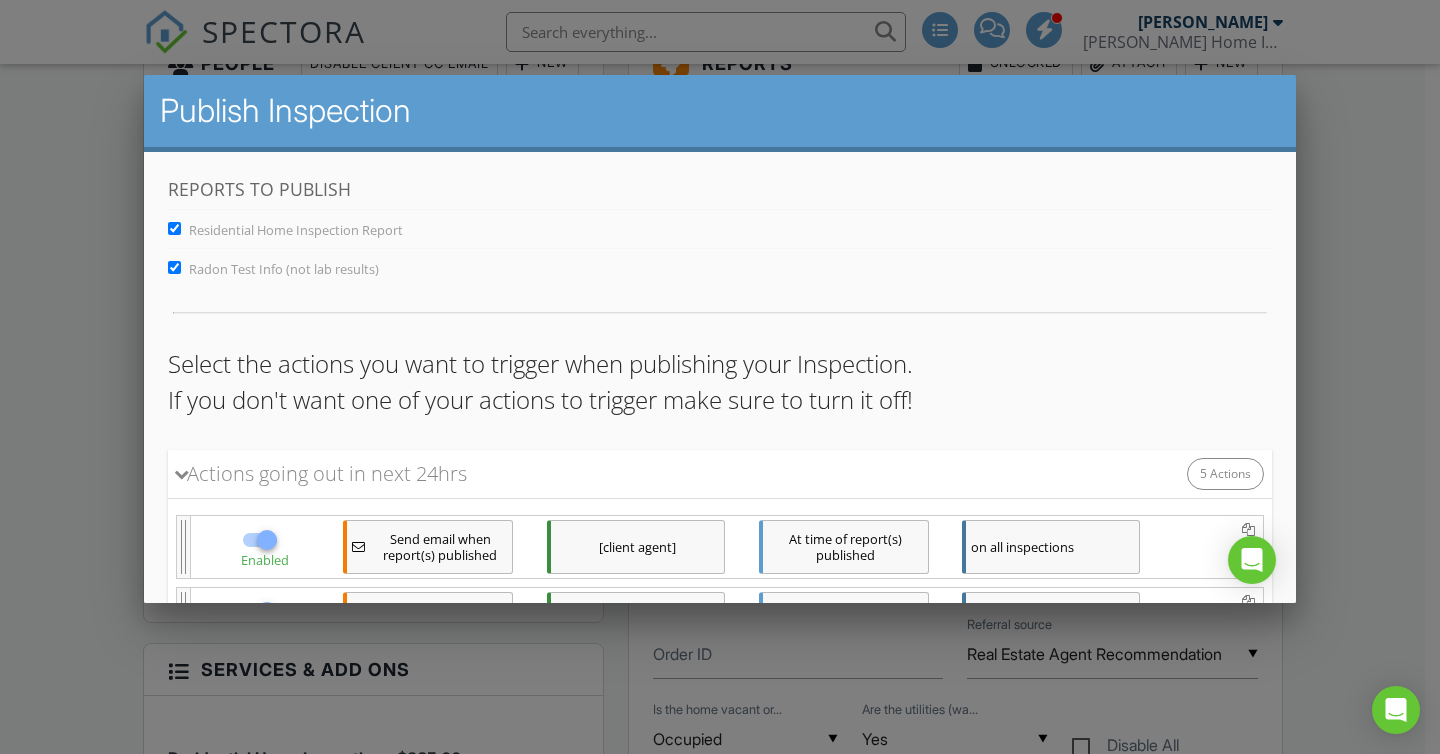 click on "Radon Test Info (not lab results)" at bounding box center [174, 267] 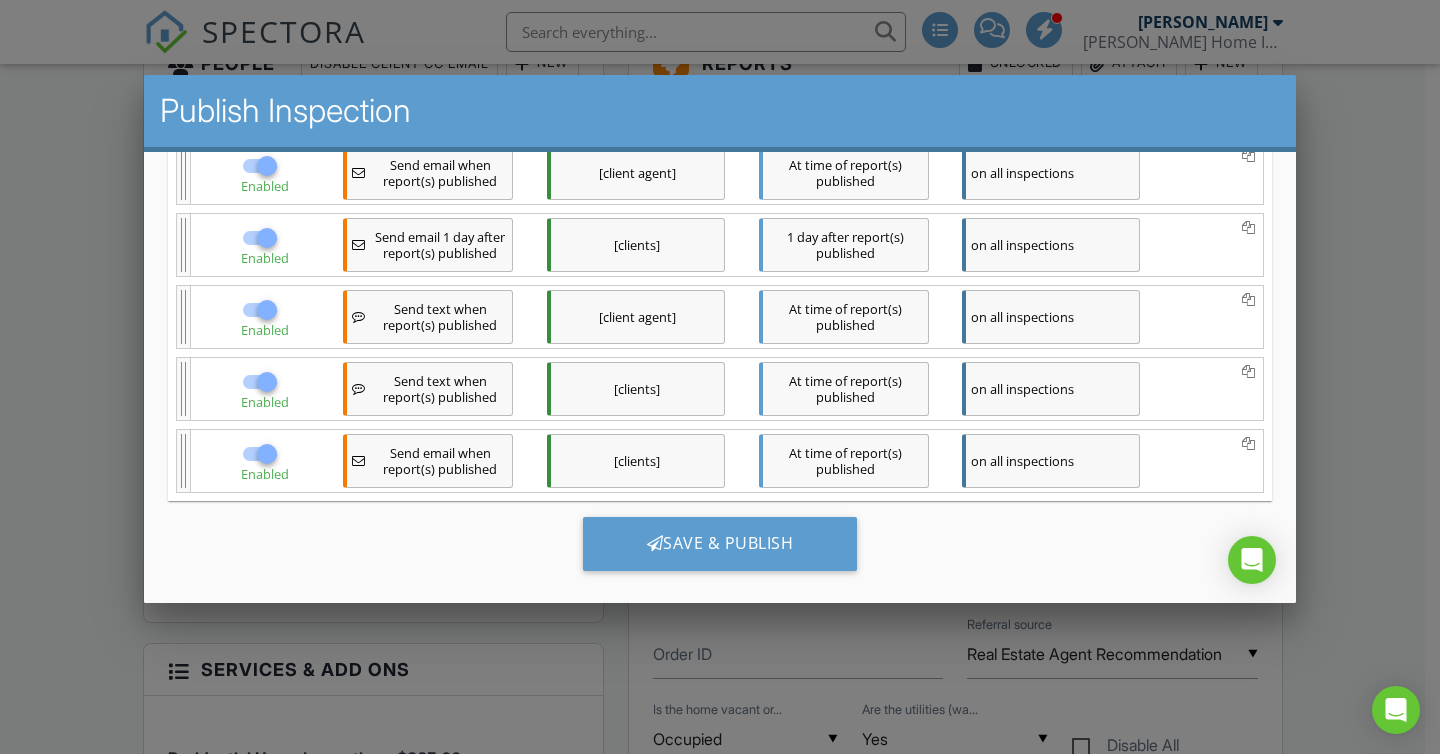 scroll, scrollTop: 412, scrollLeft: 0, axis: vertical 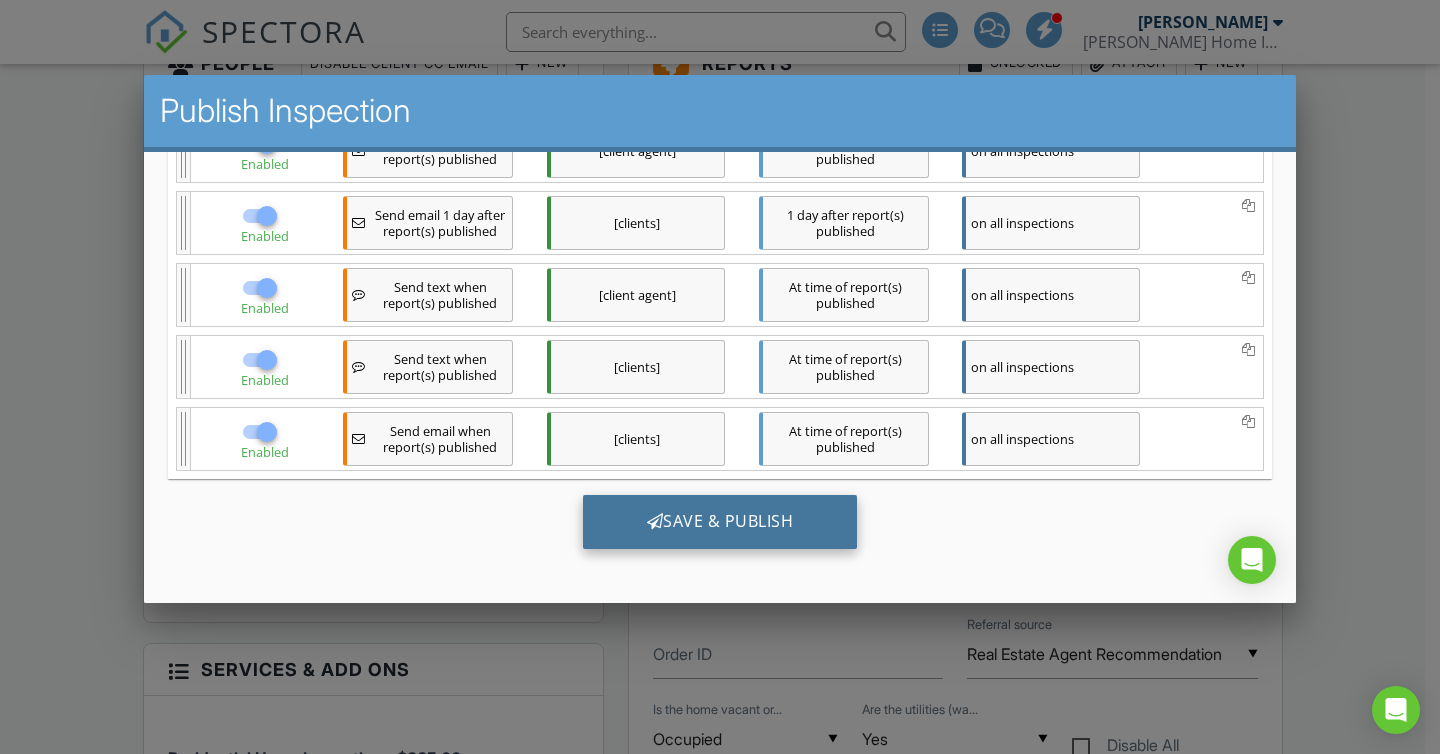 click on "Save & Publish" at bounding box center (720, 522) 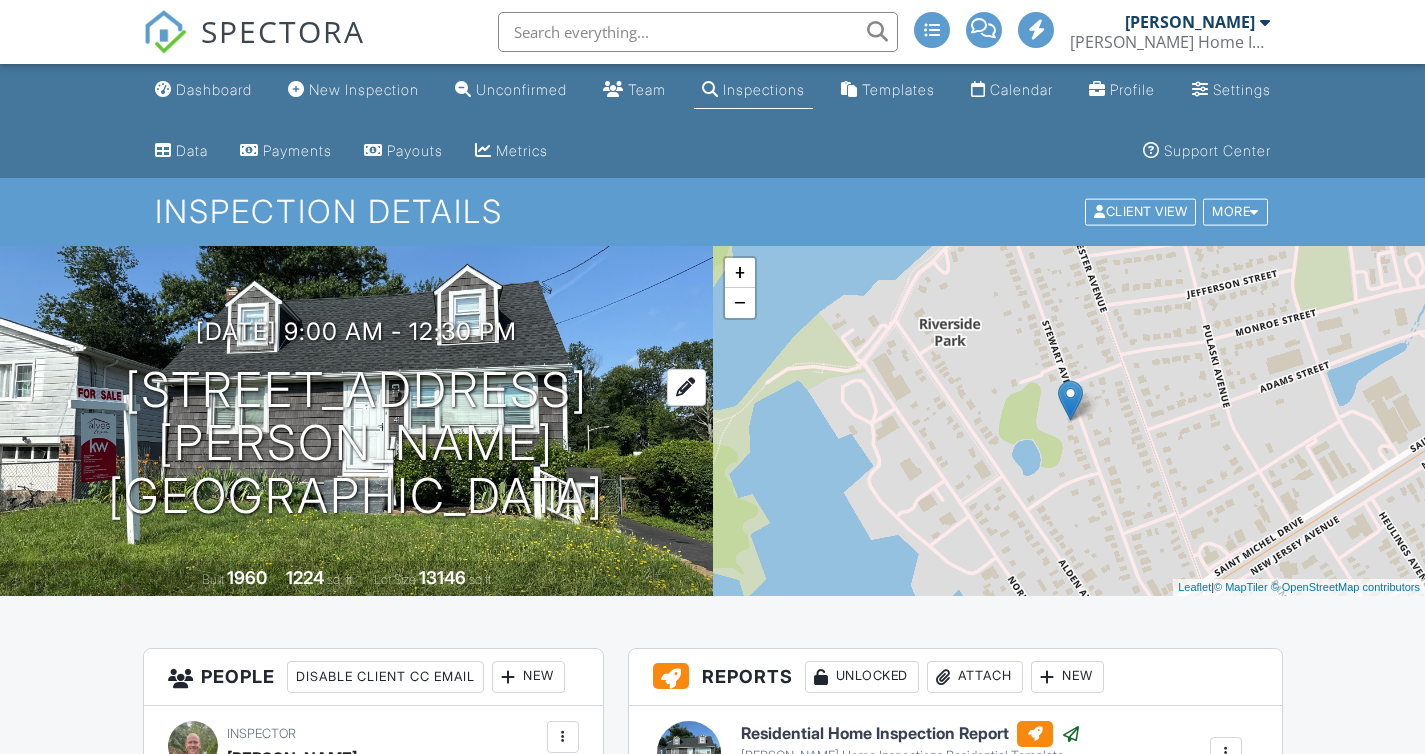 scroll, scrollTop: 122, scrollLeft: 0, axis: vertical 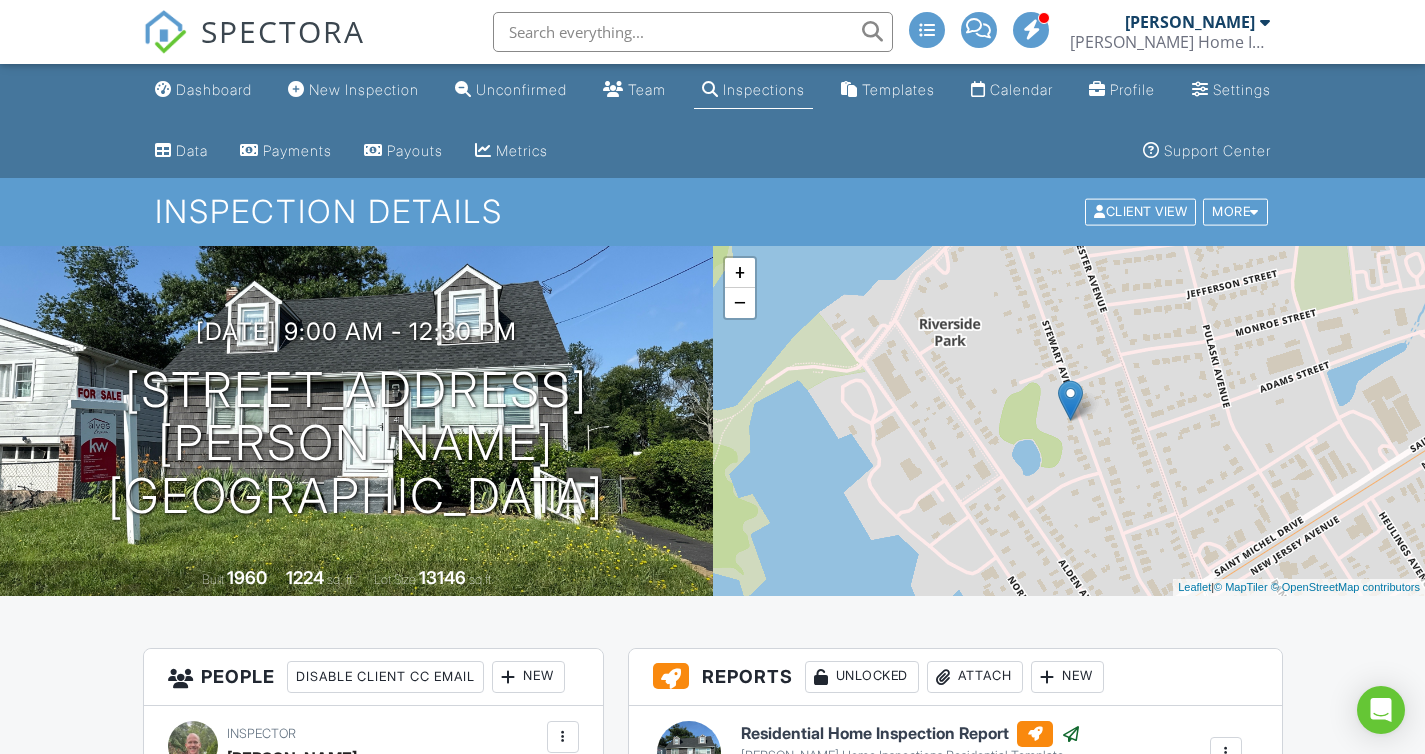 click on "Dashboard" at bounding box center (214, 89) 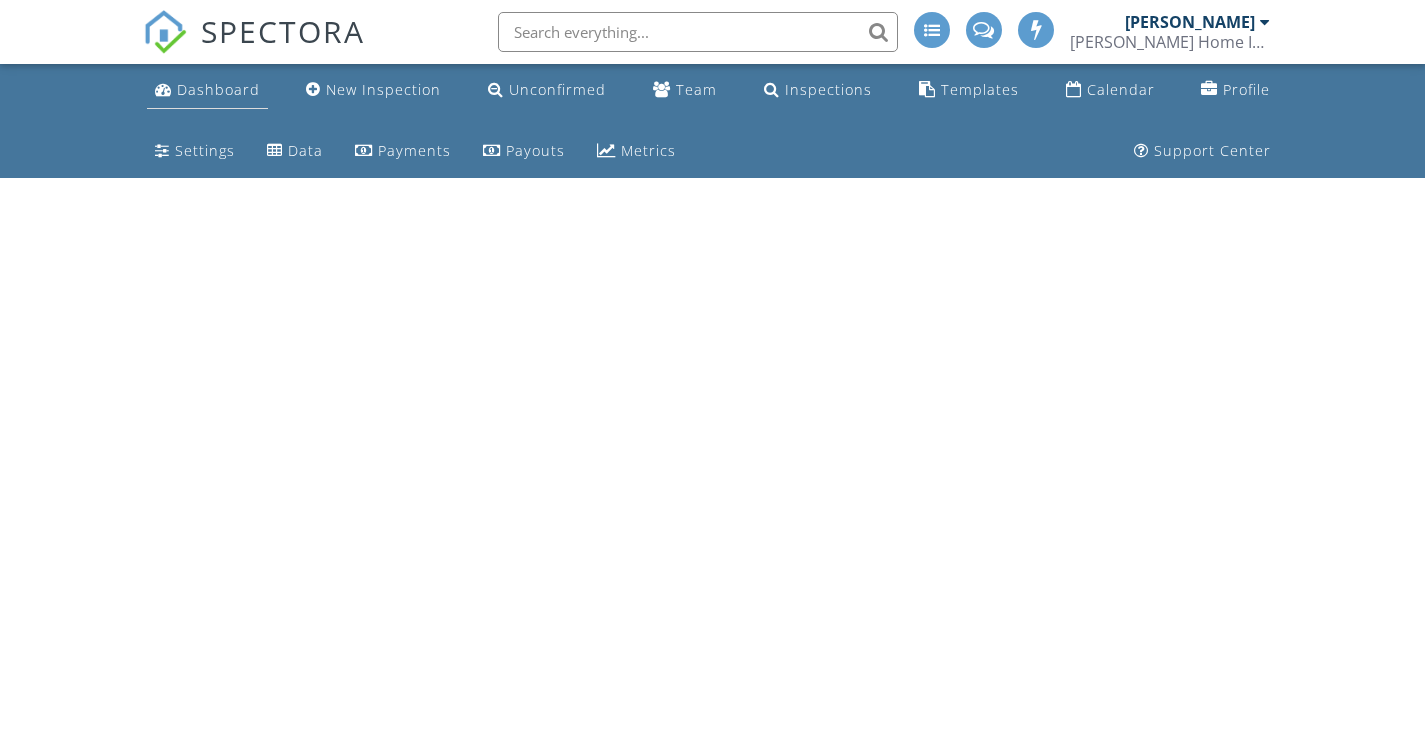 scroll, scrollTop: 0, scrollLeft: 0, axis: both 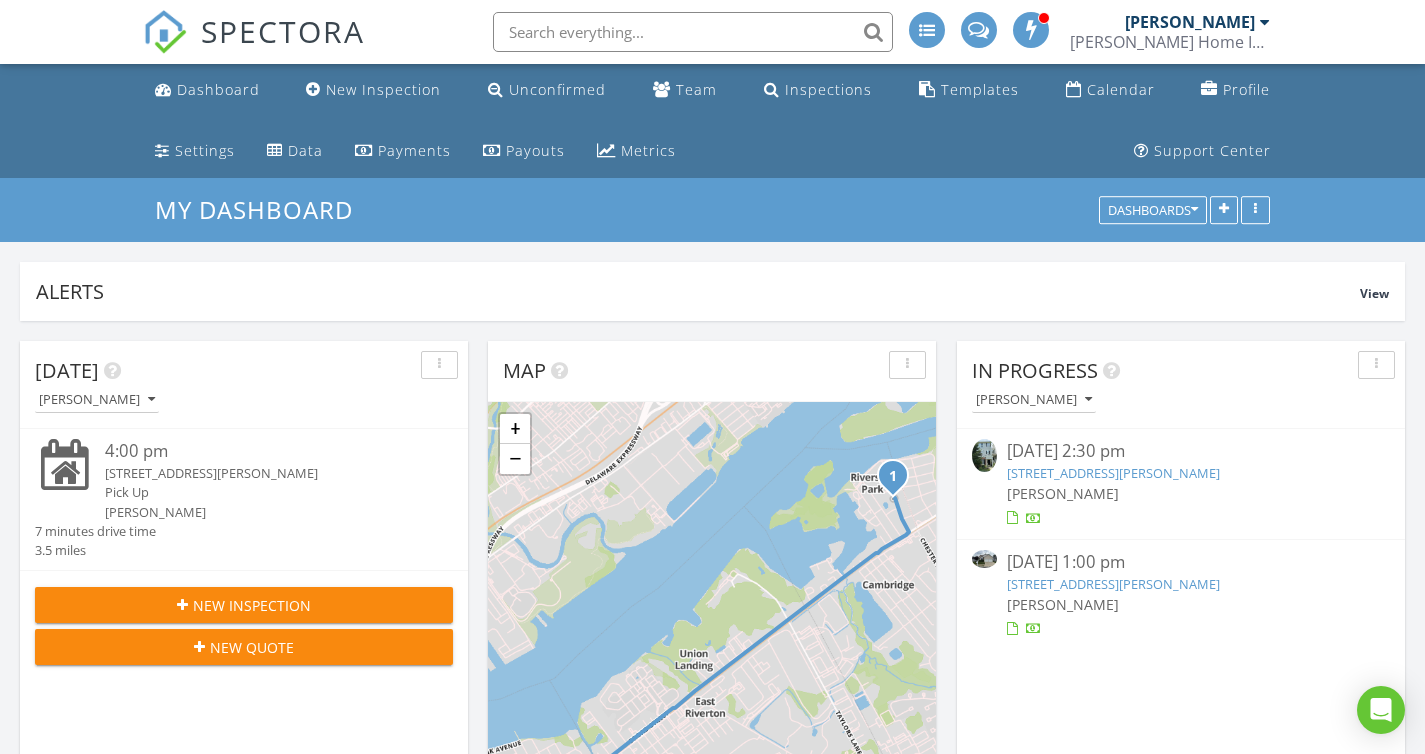 click on "310 Lisa Way, Cinnaminson, Nj 08077" at bounding box center [1113, 473] 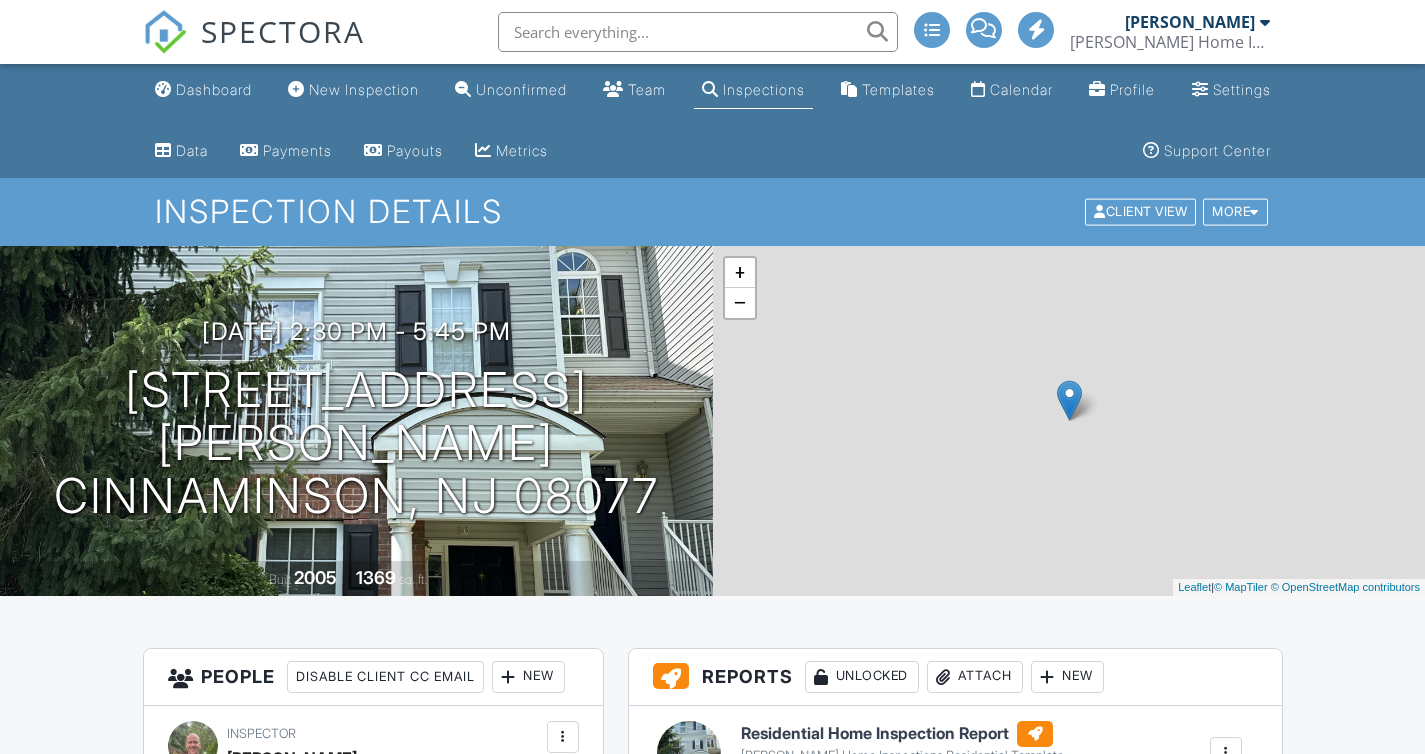 scroll, scrollTop: 0, scrollLeft: 0, axis: both 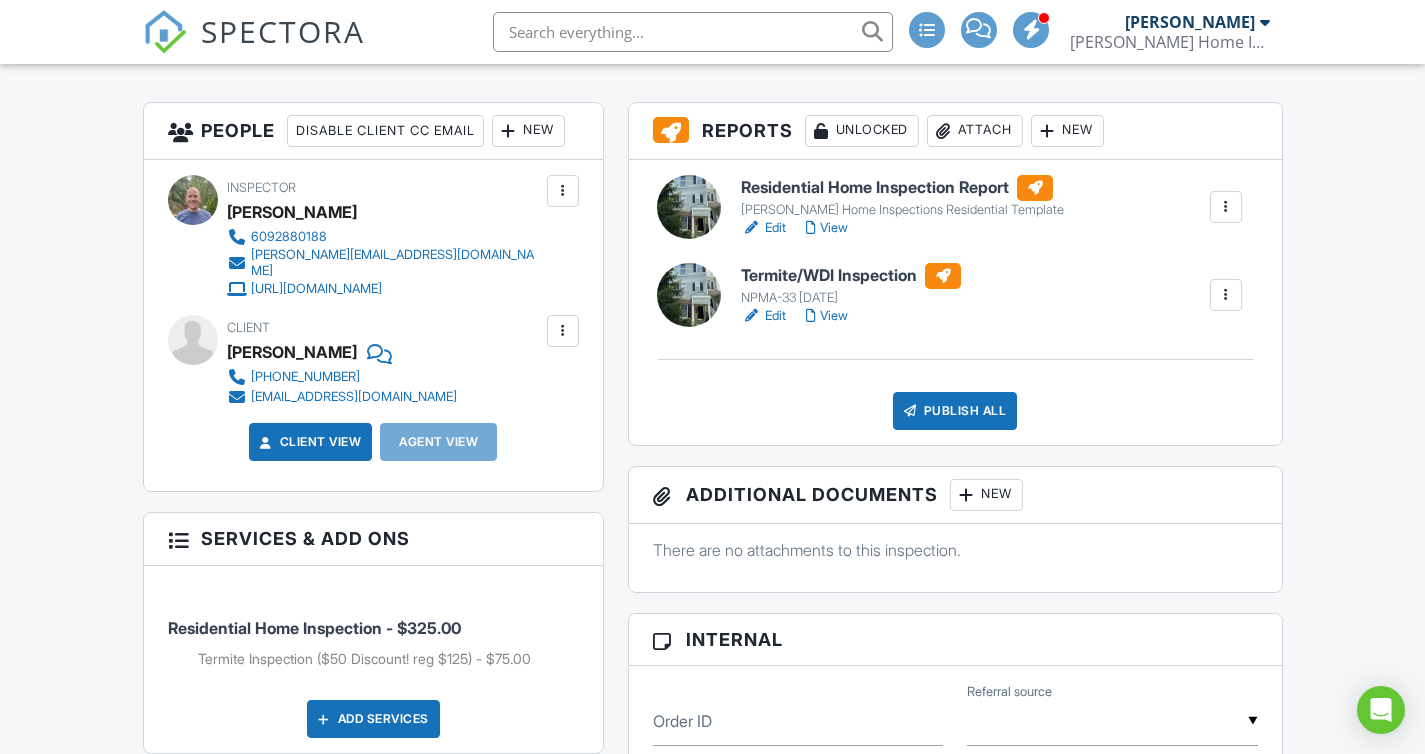 click on "View" at bounding box center [827, 228] 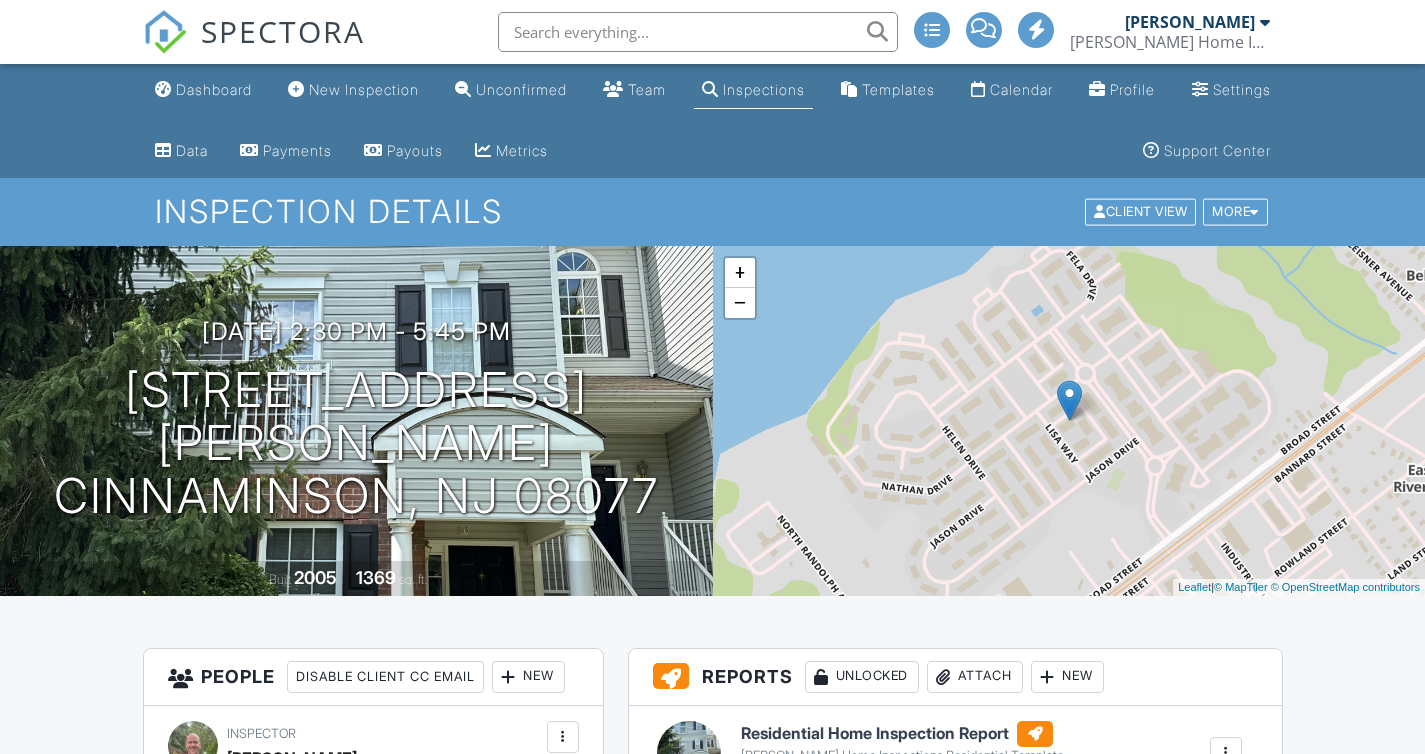 scroll, scrollTop: 0, scrollLeft: 0, axis: both 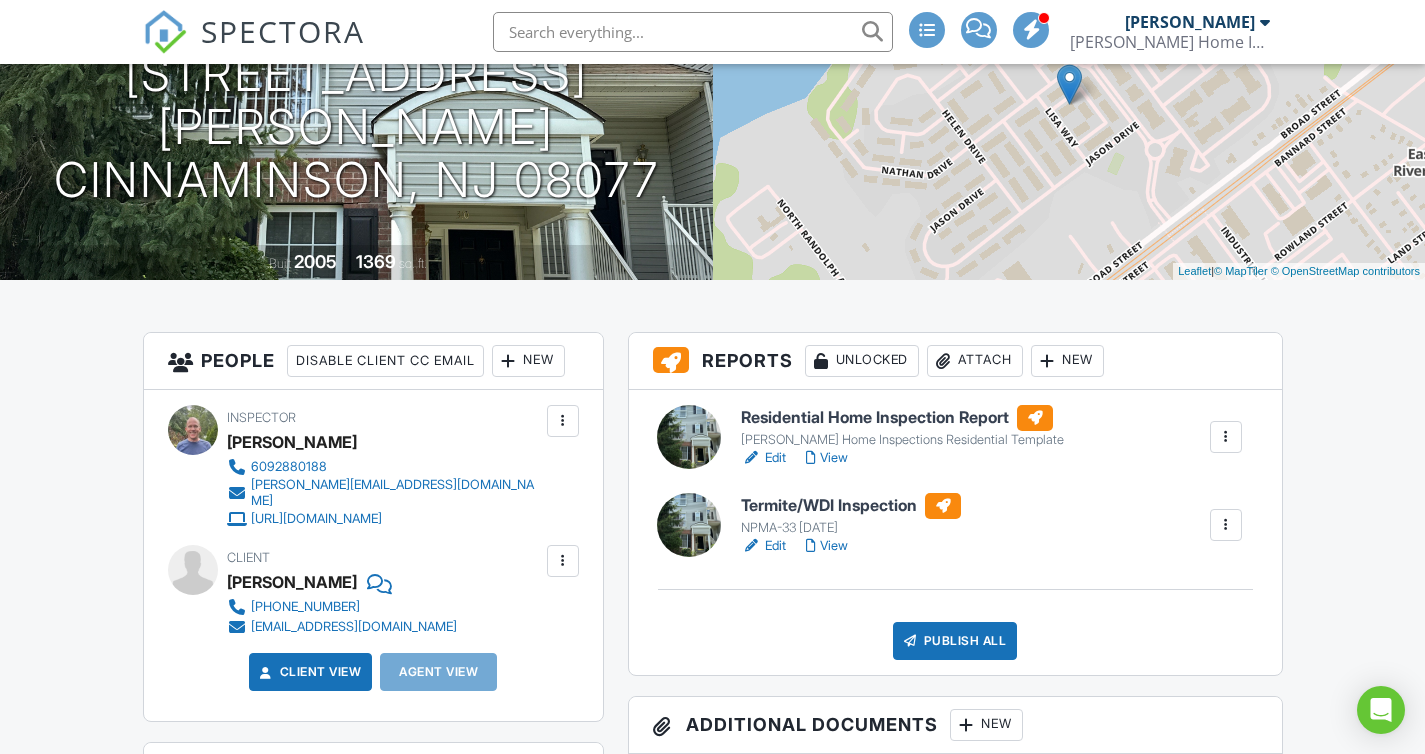 click on "View" at bounding box center [827, 546] 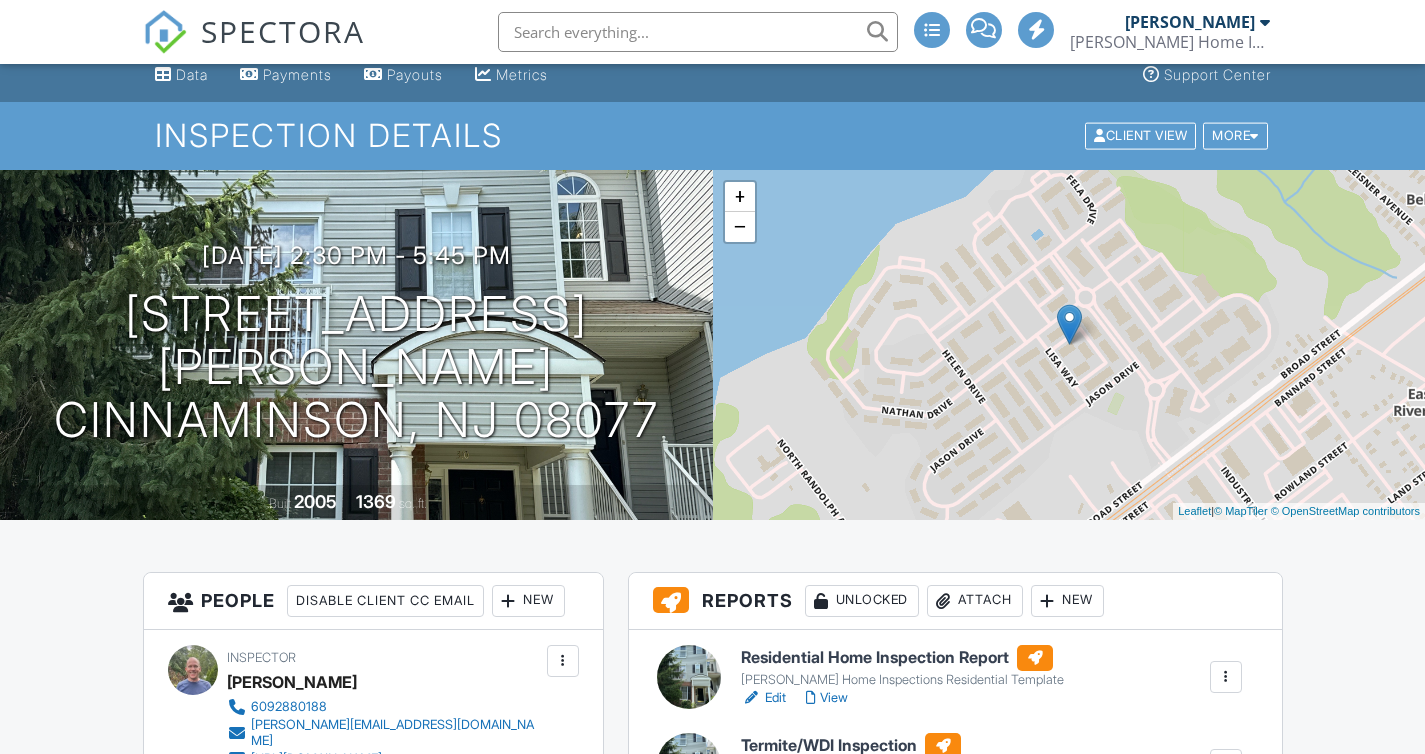 scroll, scrollTop: 0, scrollLeft: 0, axis: both 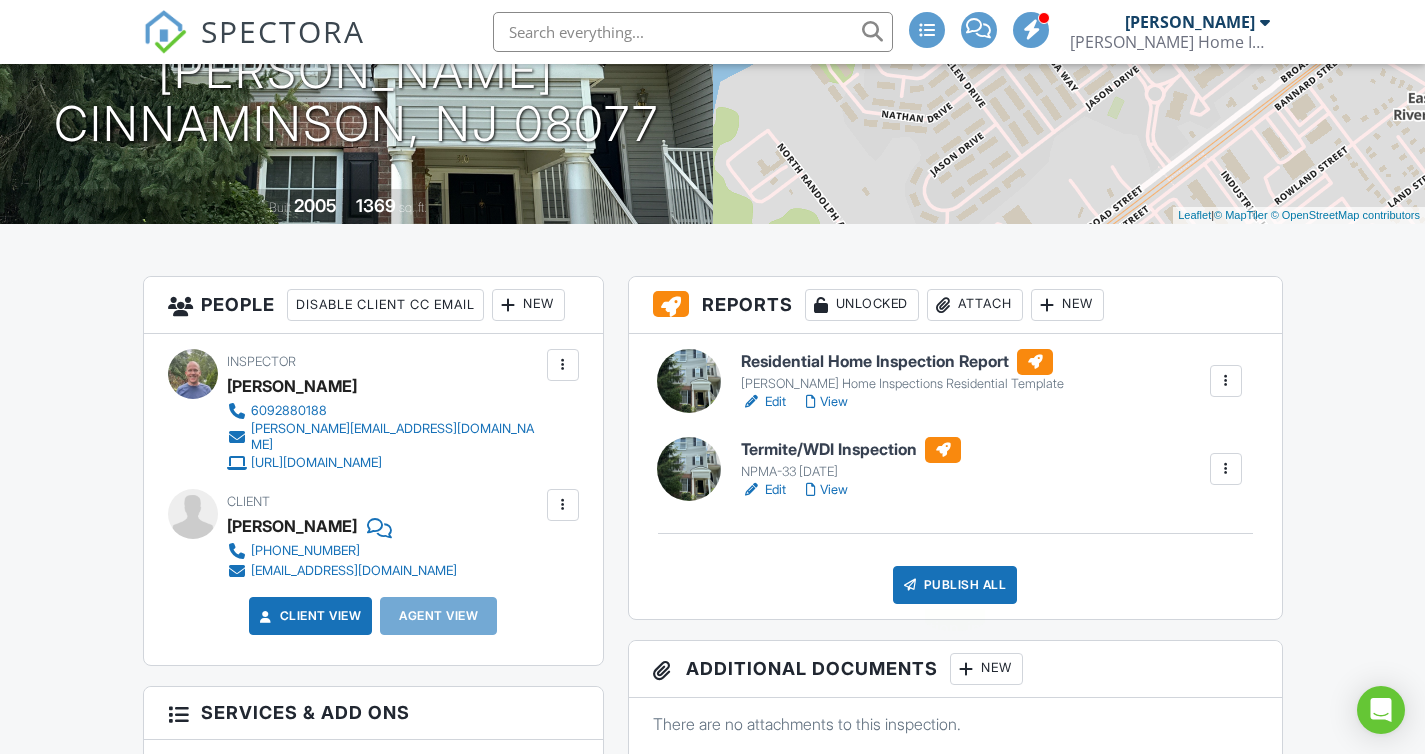 click on "Publish All" at bounding box center [955, 585] 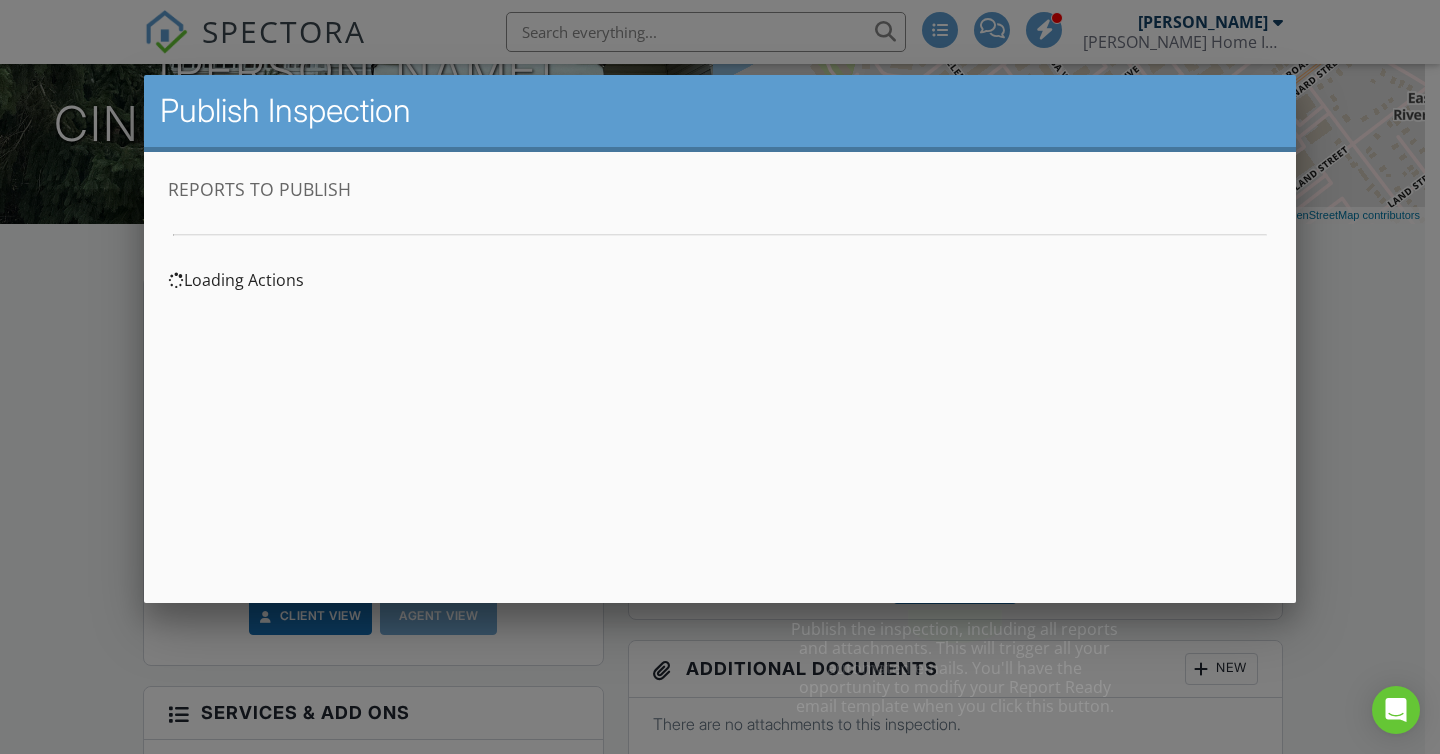 scroll, scrollTop: 0, scrollLeft: 0, axis: both 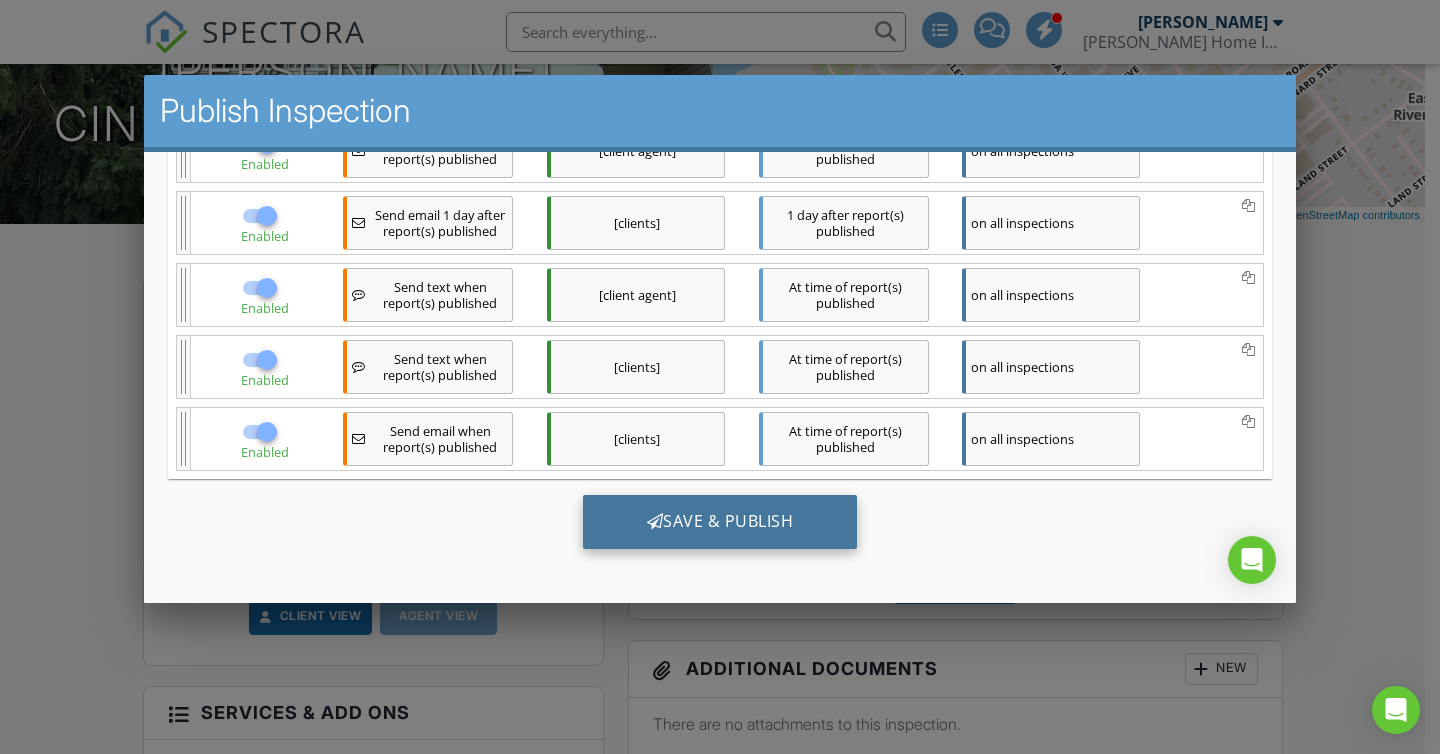 click on "Save & Publish" at bounding box center (720, 522) 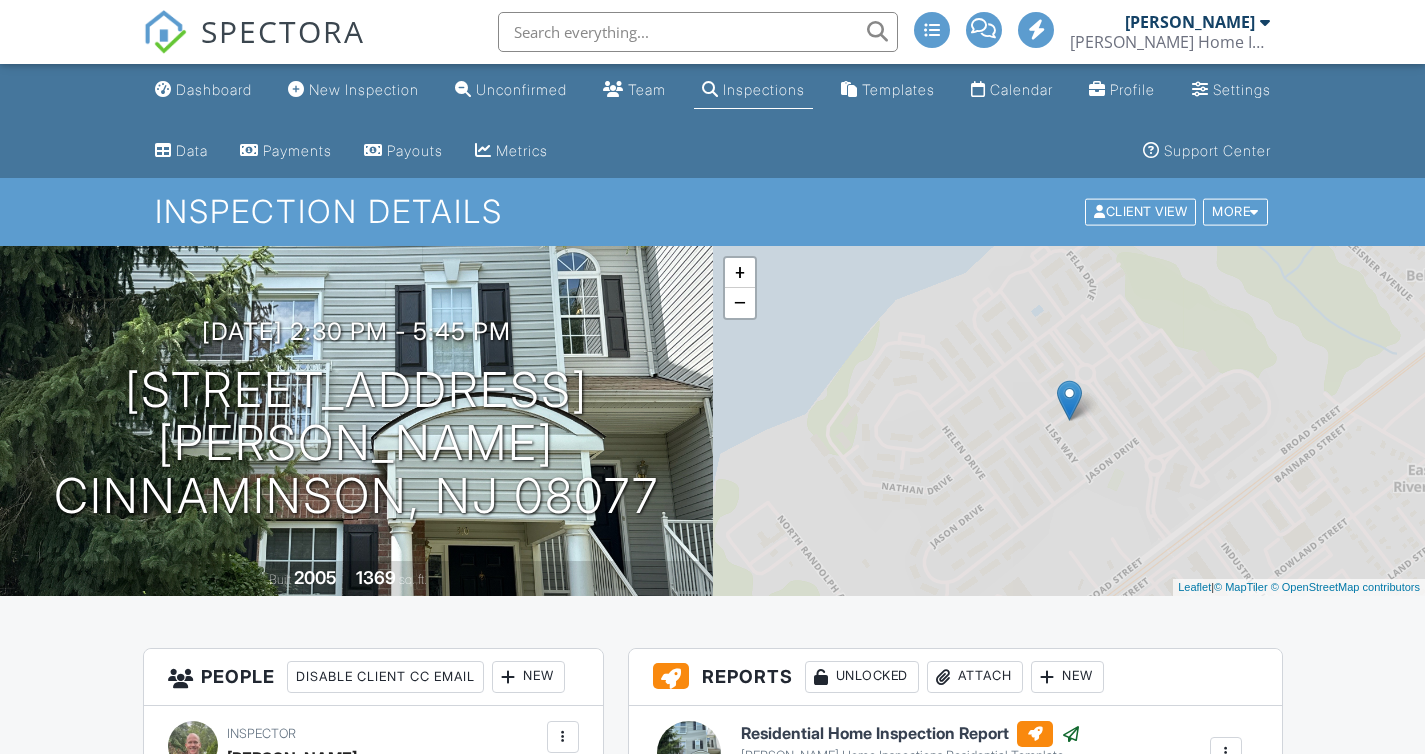 scroll, scrollTop: 0, scrollLeft: 0, axis: both 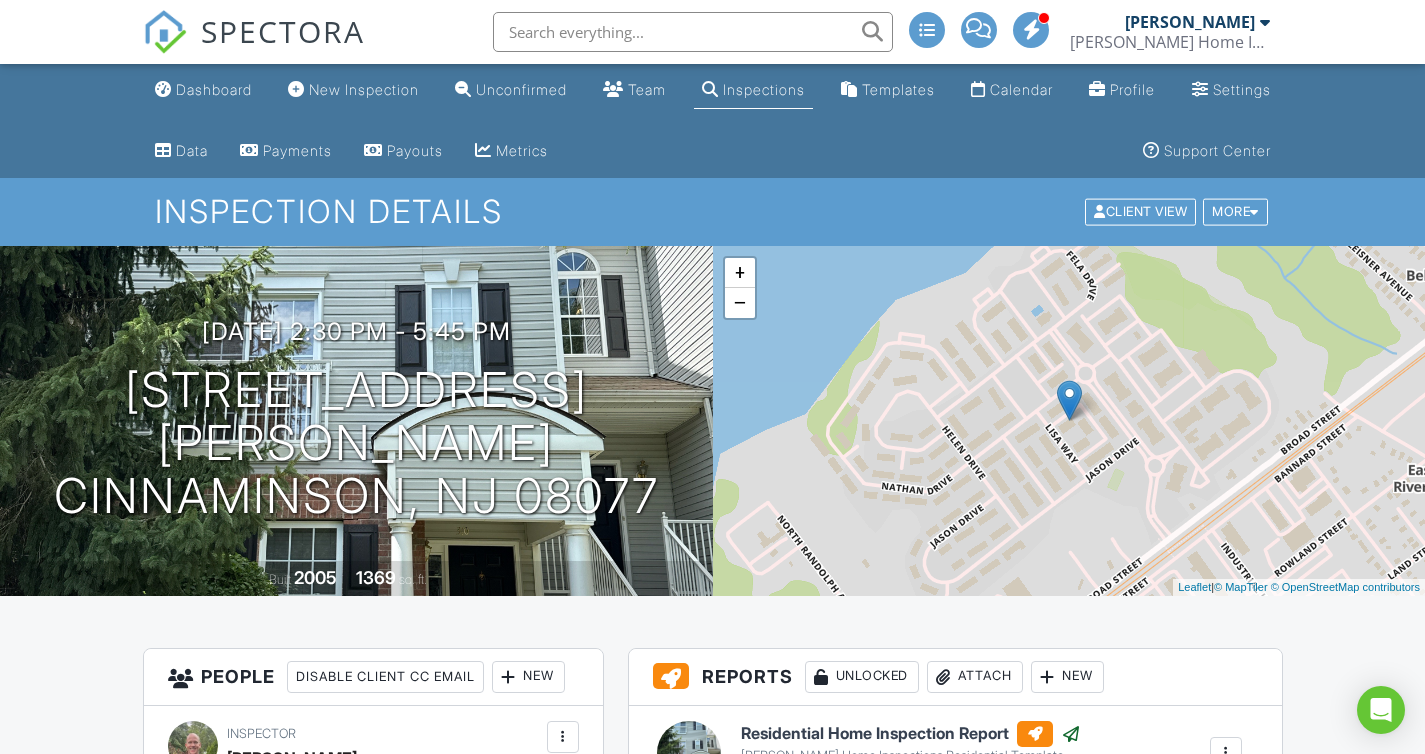 click on "+ − Leaflet  |  © MapTiler   © OpenStreetMap contributors" at bounding box center (1069, 421) 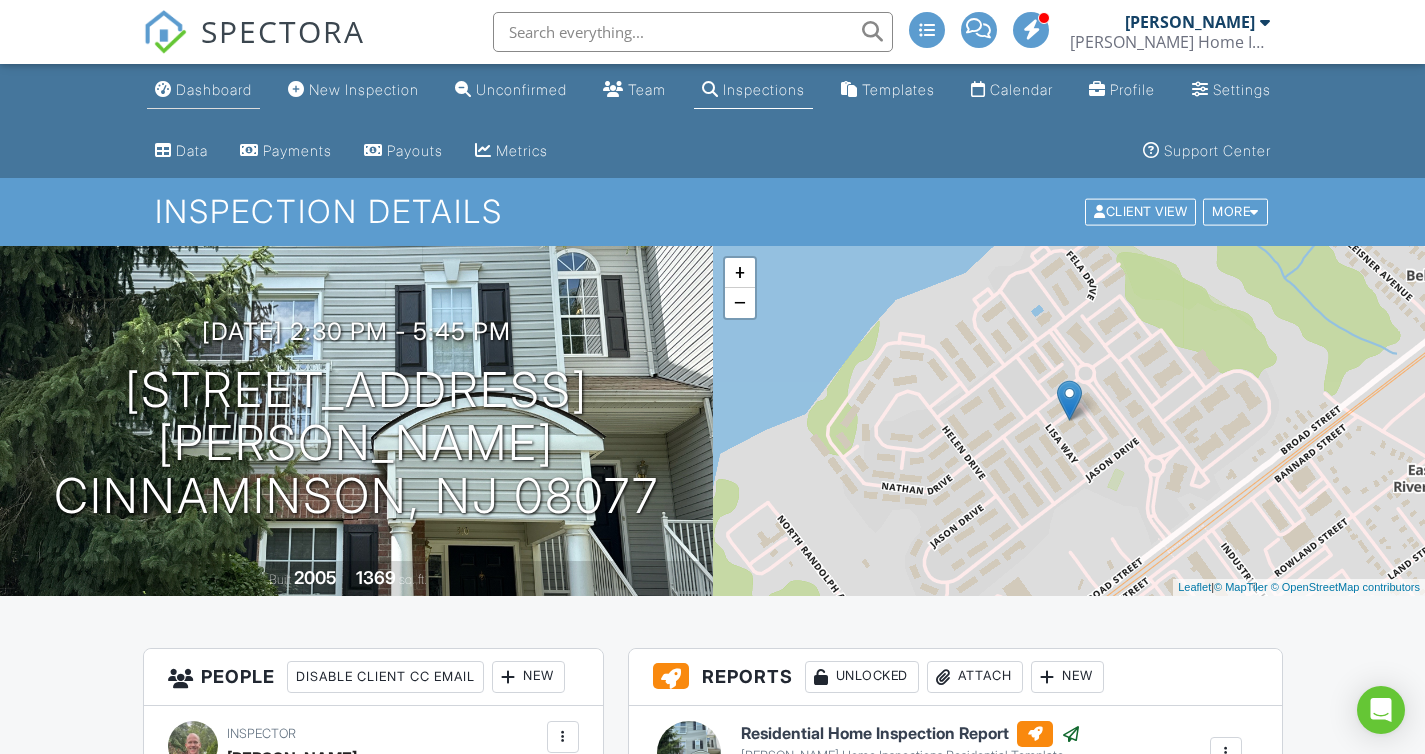 click on "Dashboard" at bounding box center [214, 89] 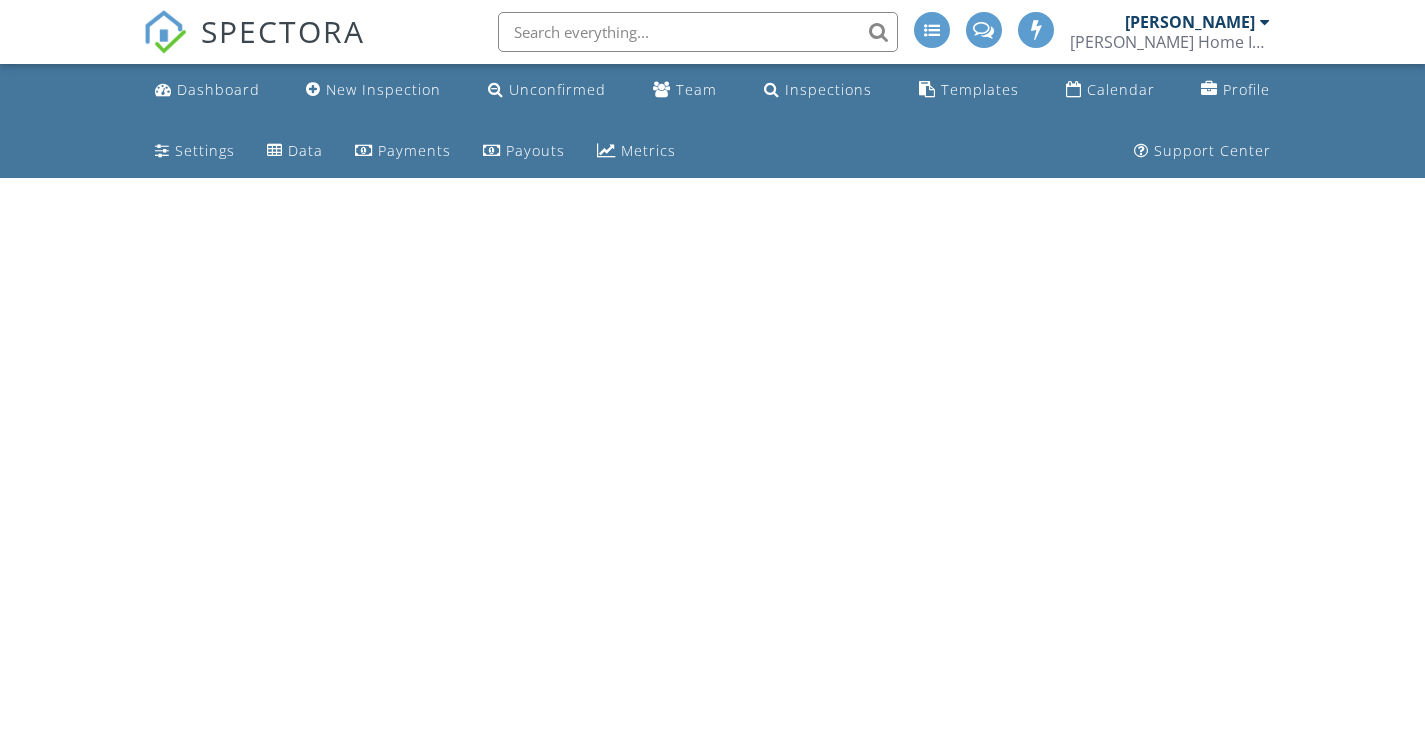 scroll, scrollTop: 0, scrollLeft: 0, axis: both 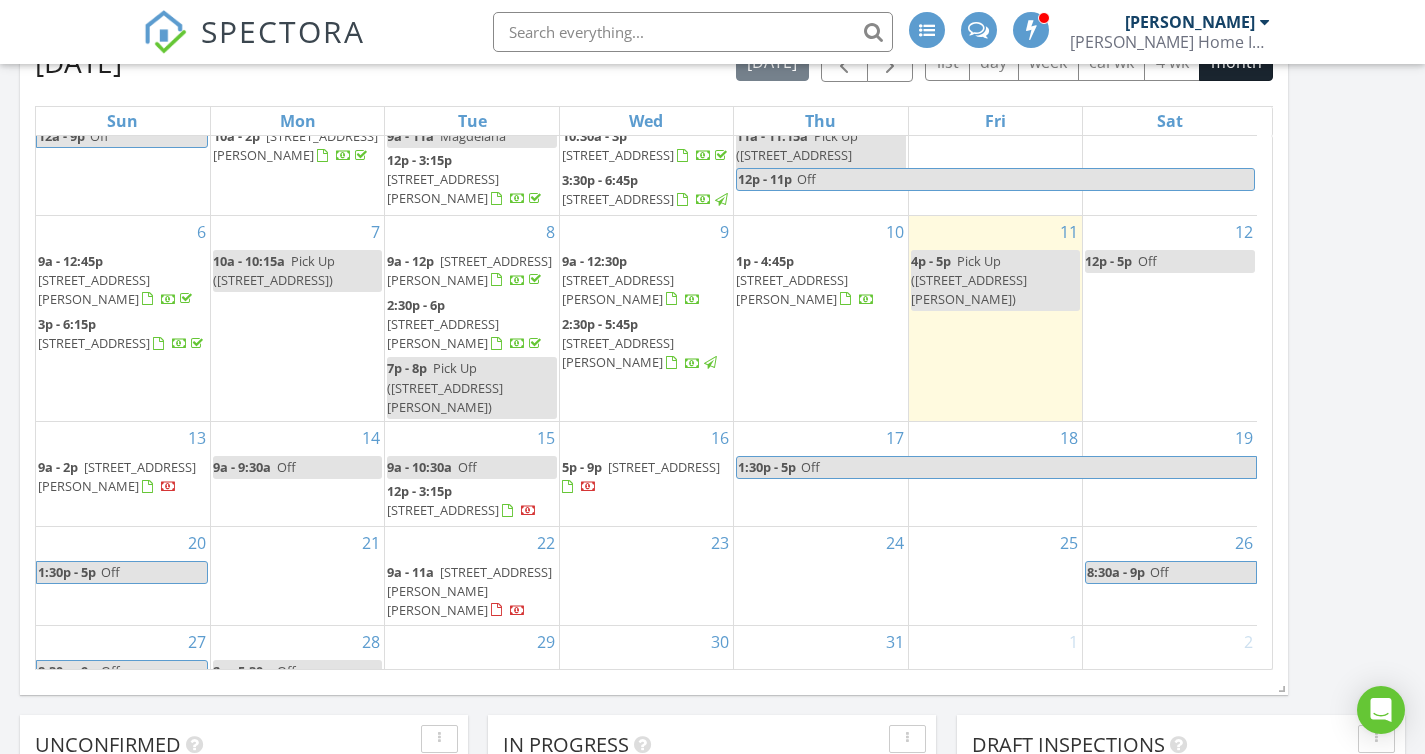 click on "12 Charlotte Ct, Evesham 08053" at bounding box center (117, 476) 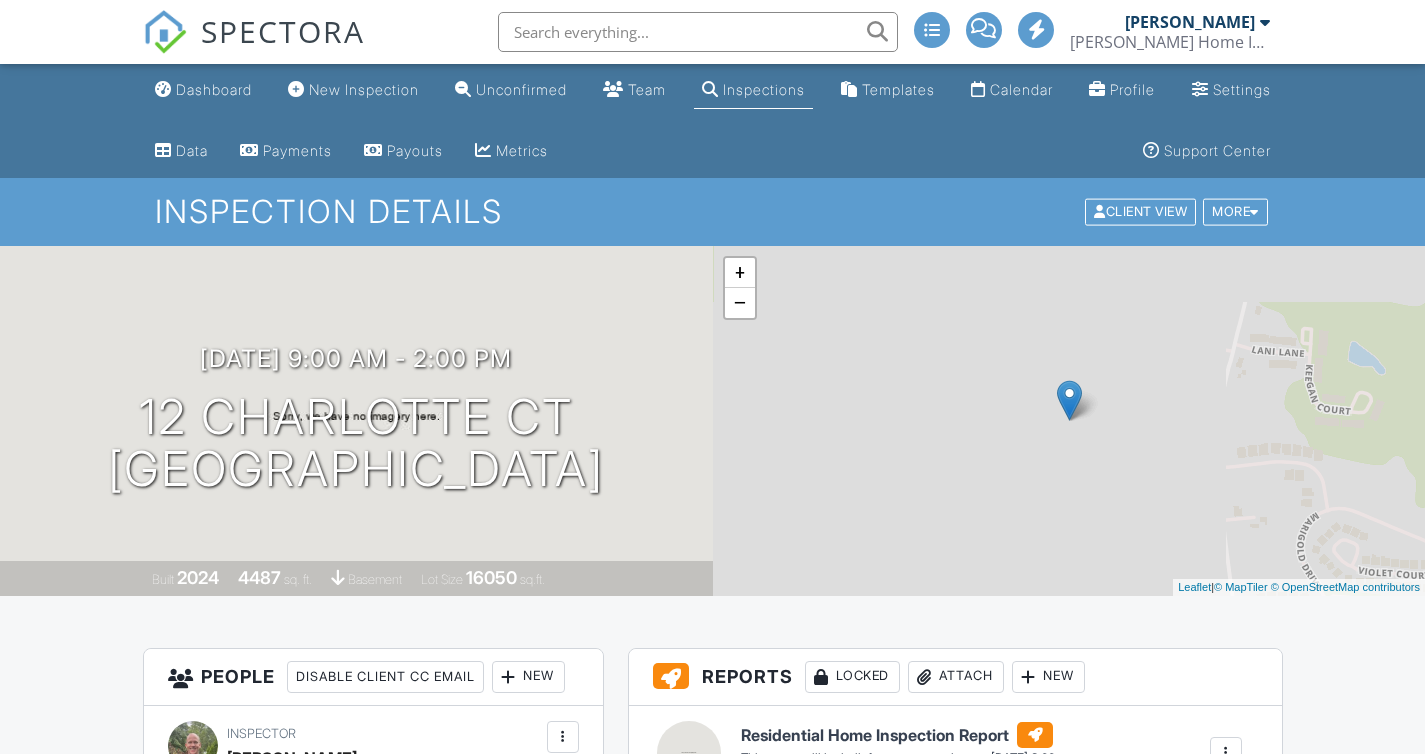 scroll, scrollTop: 0, scrollLeft: 0, axis: both 